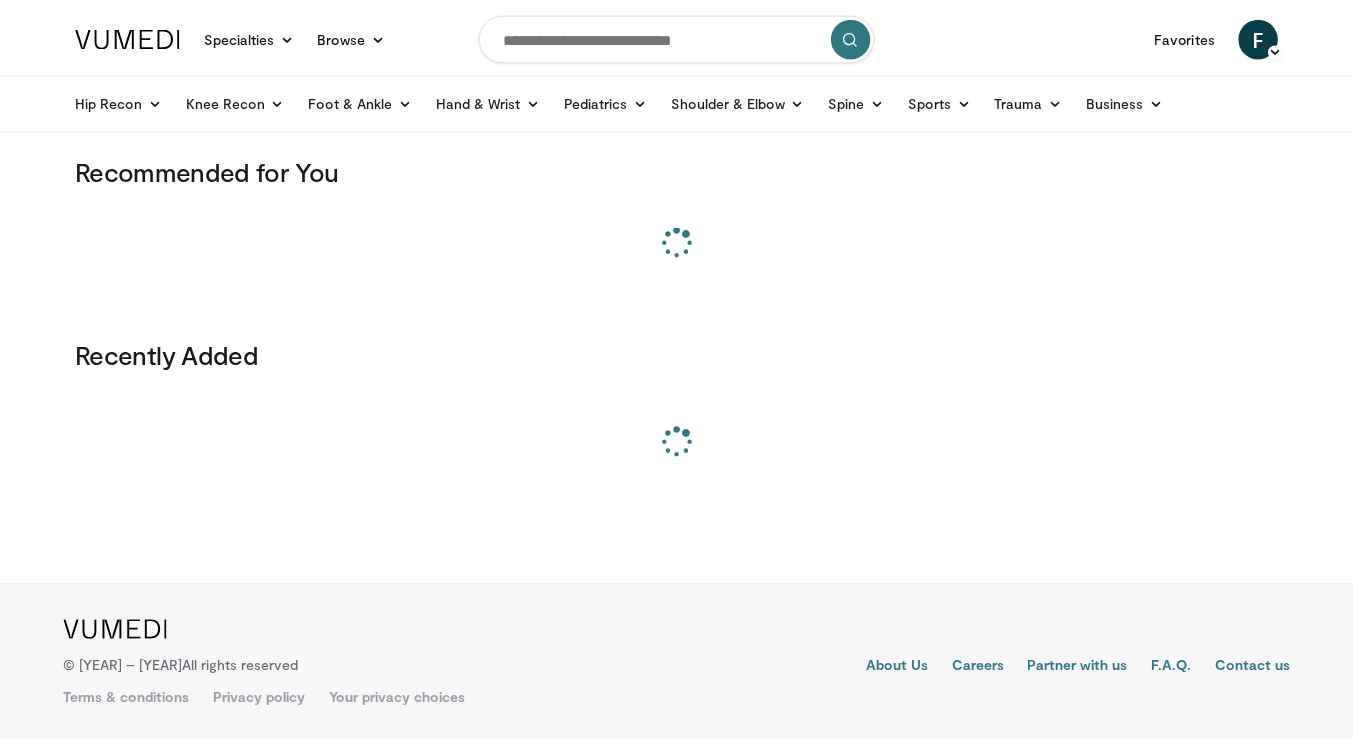 scroll, scrollTop: 0, scrollLeft: 0, axis: both 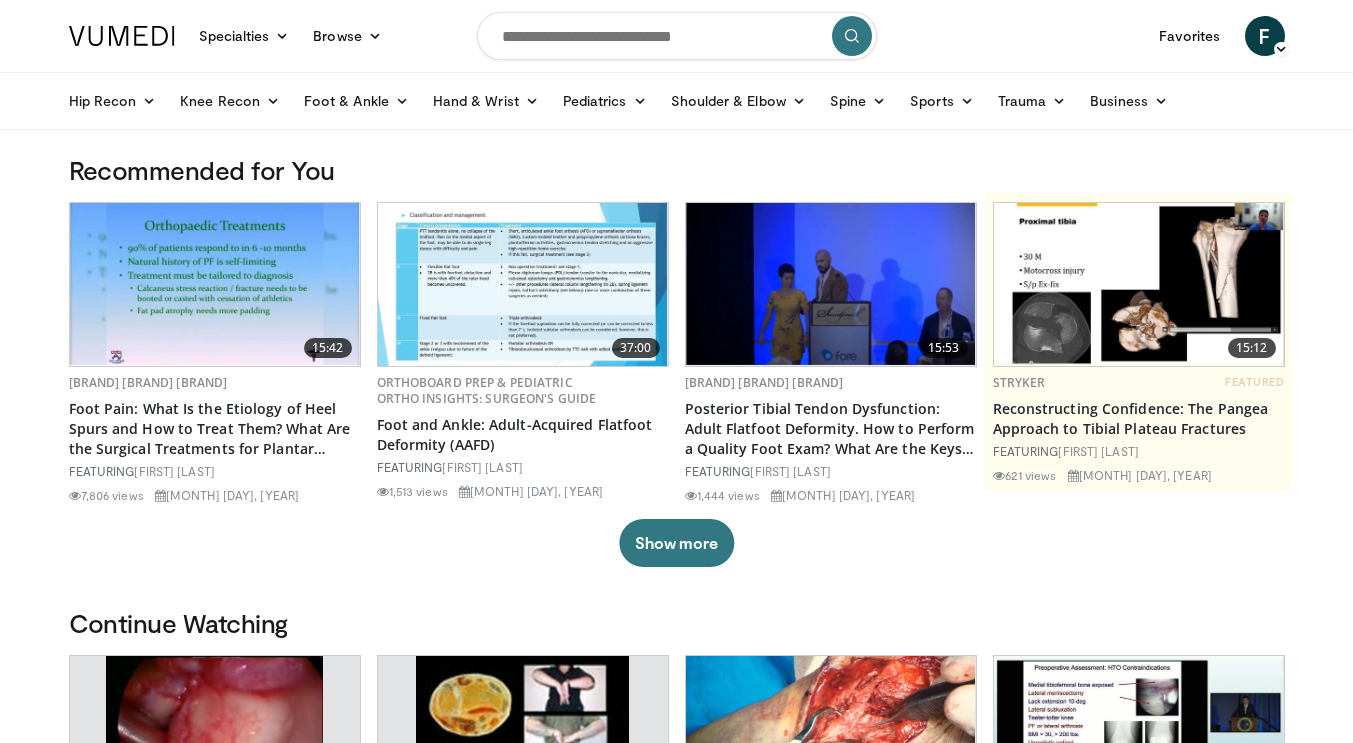 click at bounding box center (677, 36) 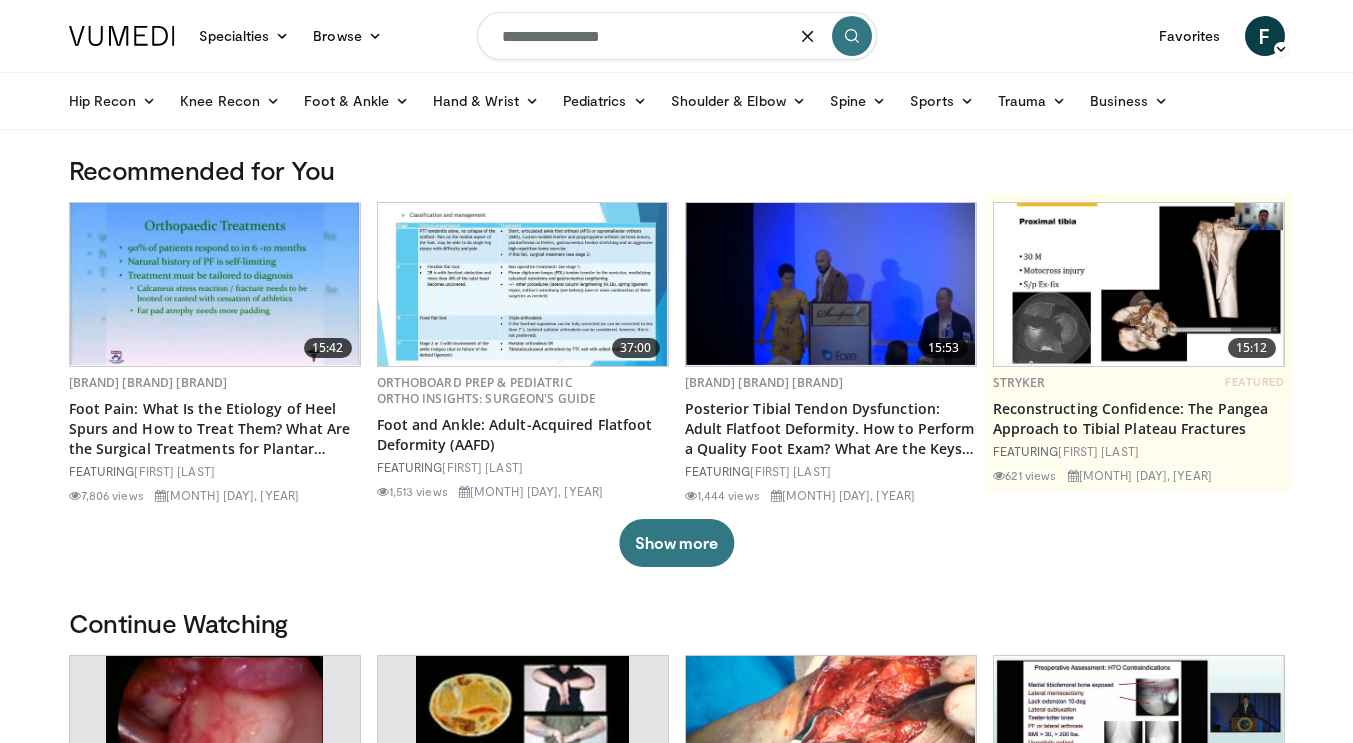 type on "**********" 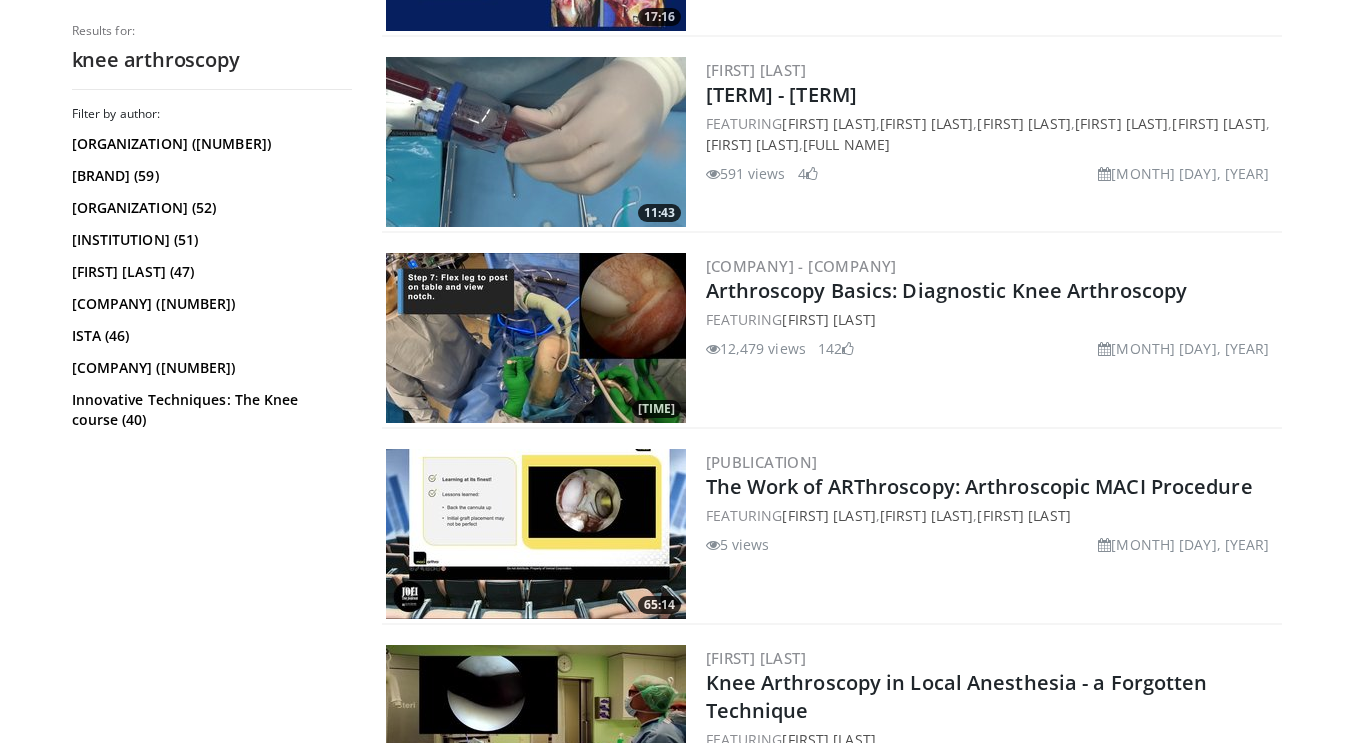 scroll, scrollTop: 957, scrollLeft: 0, axis: vertical 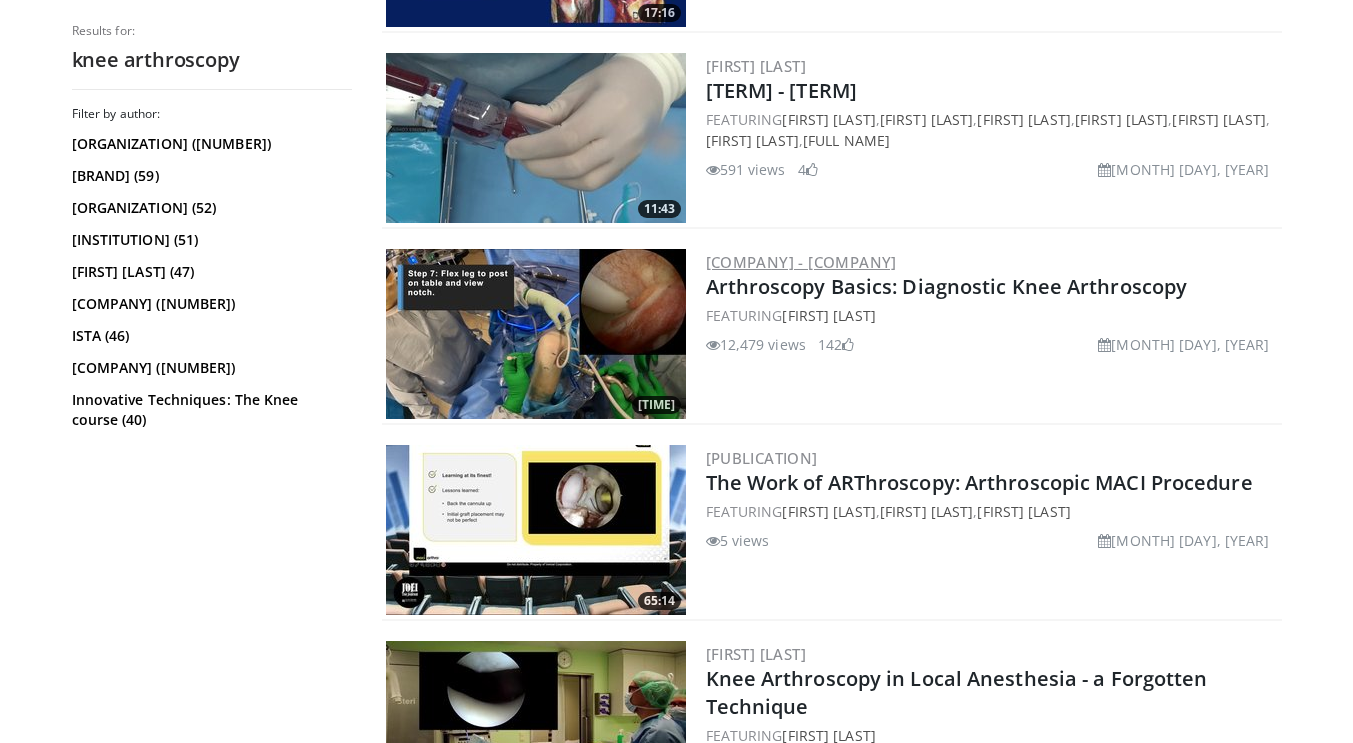 click on "[COMPANY] - [COMPANY]" at bounding box center (801, 262) 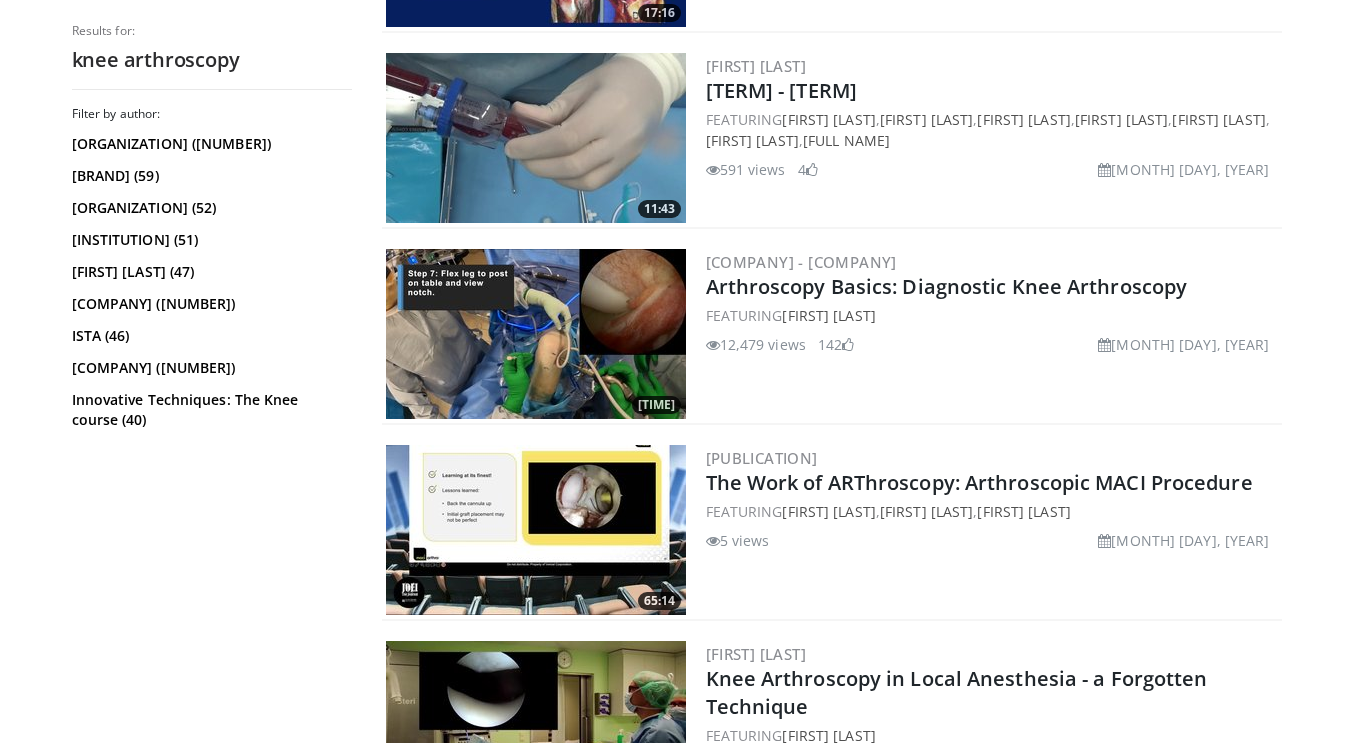 click at bounding box center (536, 334) 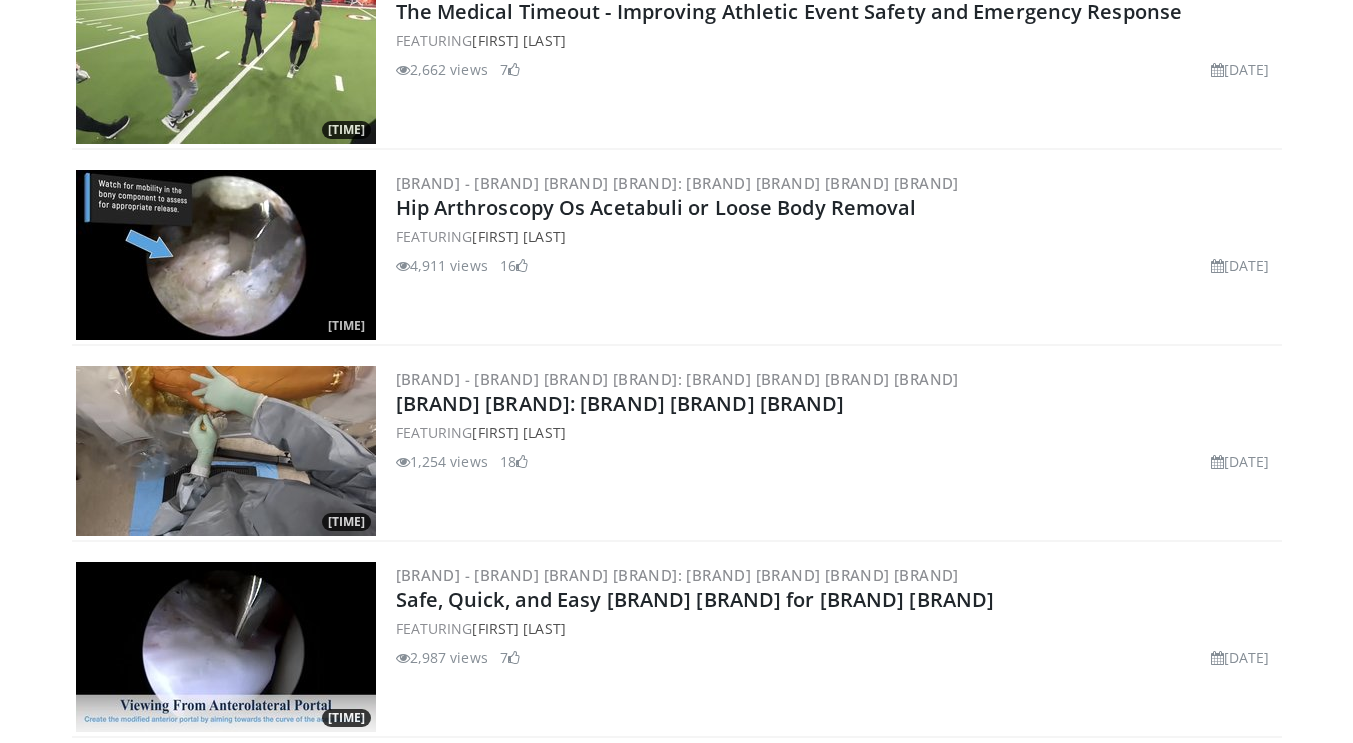 scroll, scrollTop: 1879, scrollLeft: 0, axis: vertical 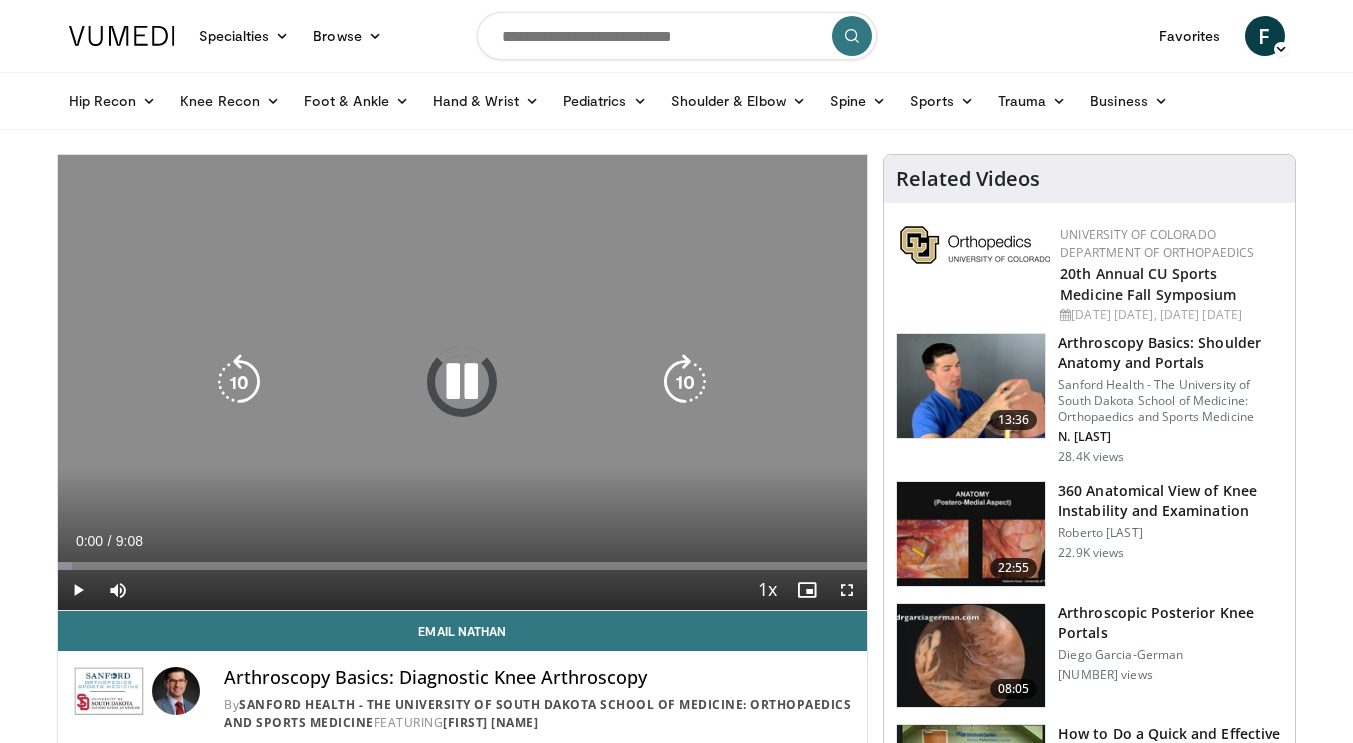 click at bounding box center (462, 382) 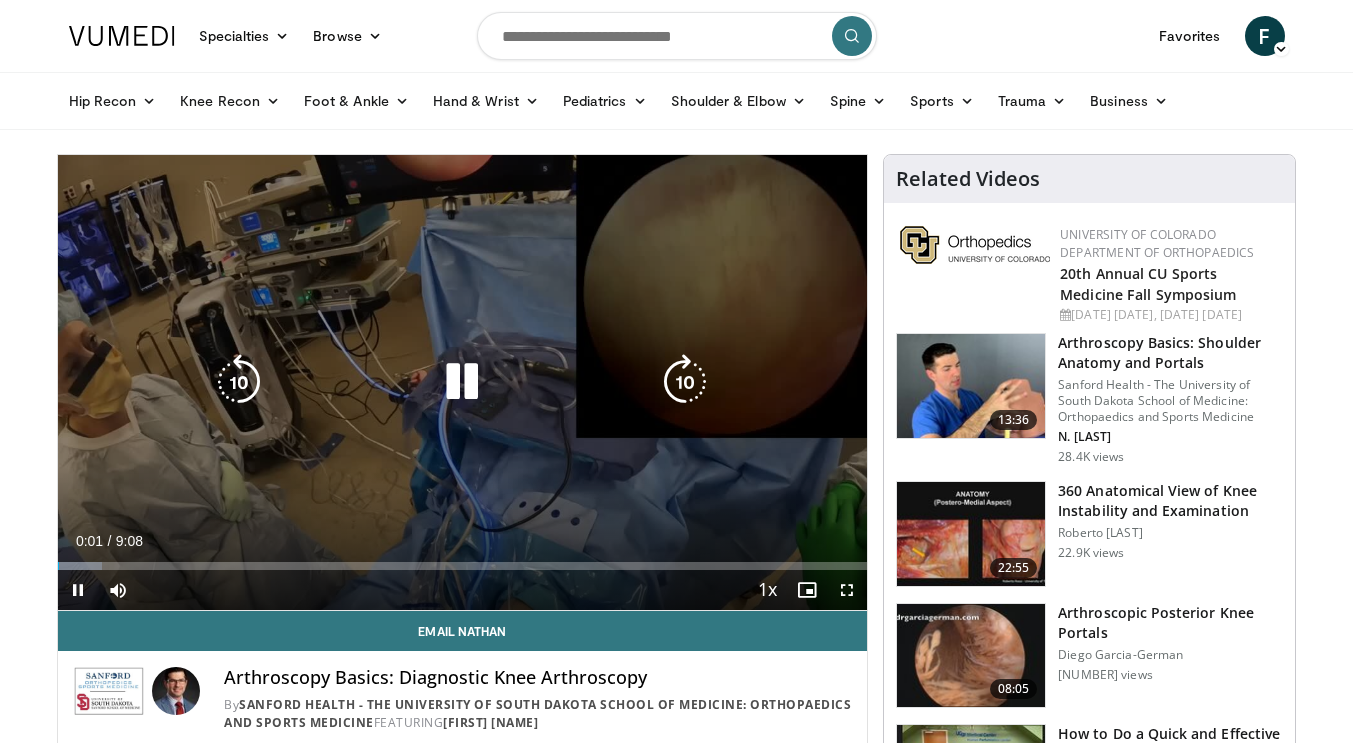 click at bounding box center (462, 382) 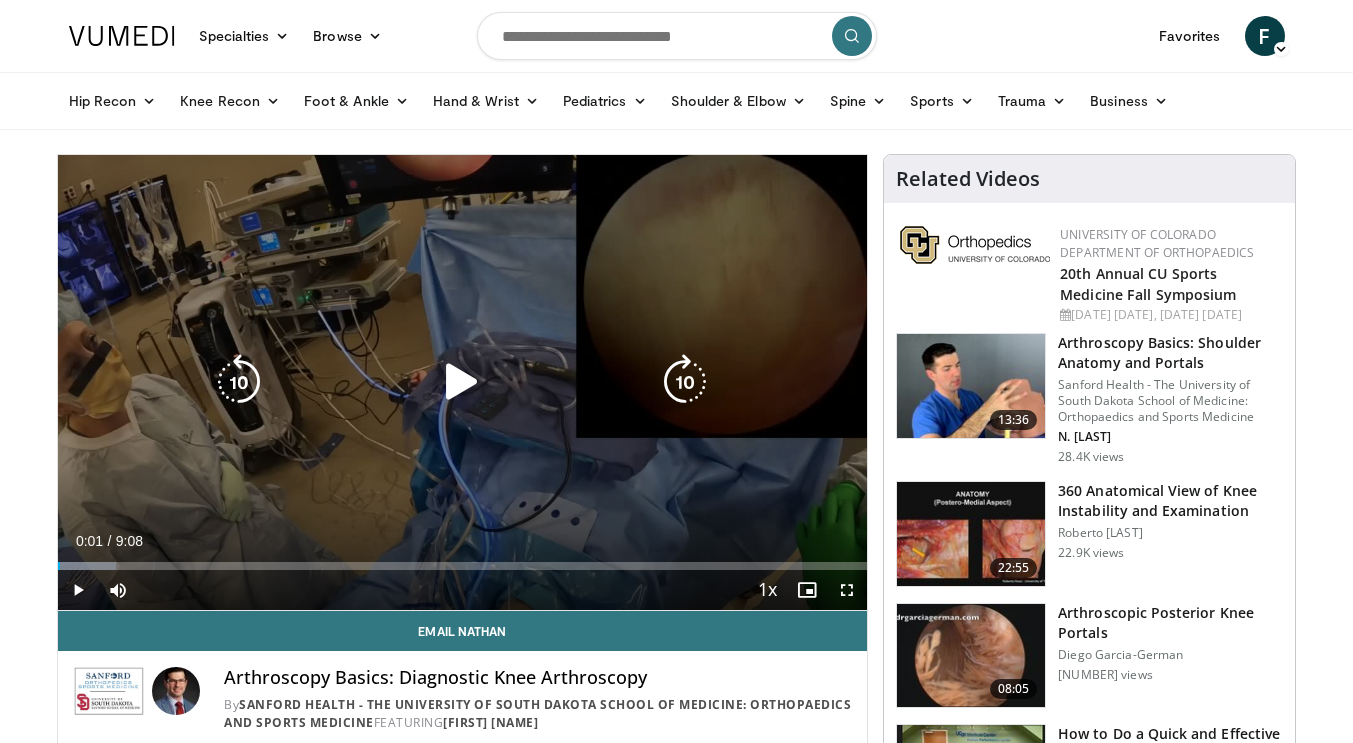 click at bounding box center [462, 382] 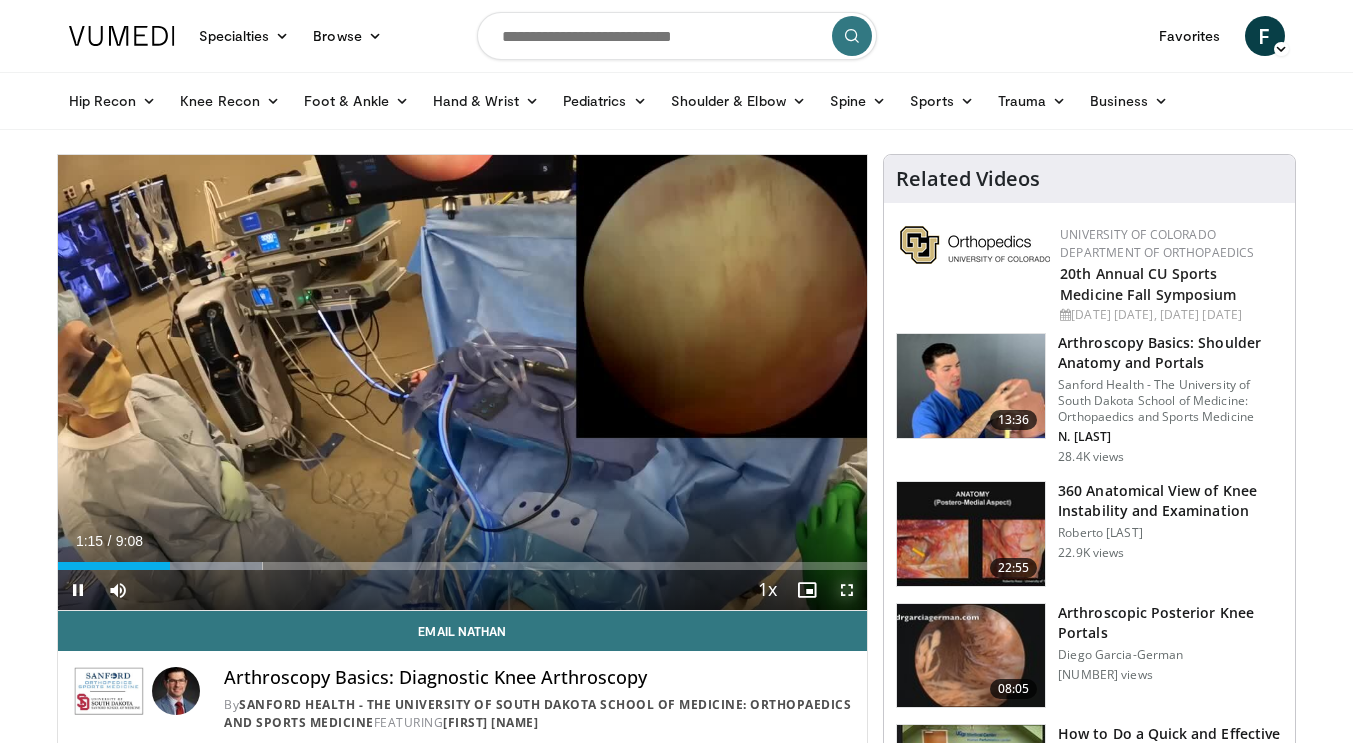 click at bounding box center (847, 590) 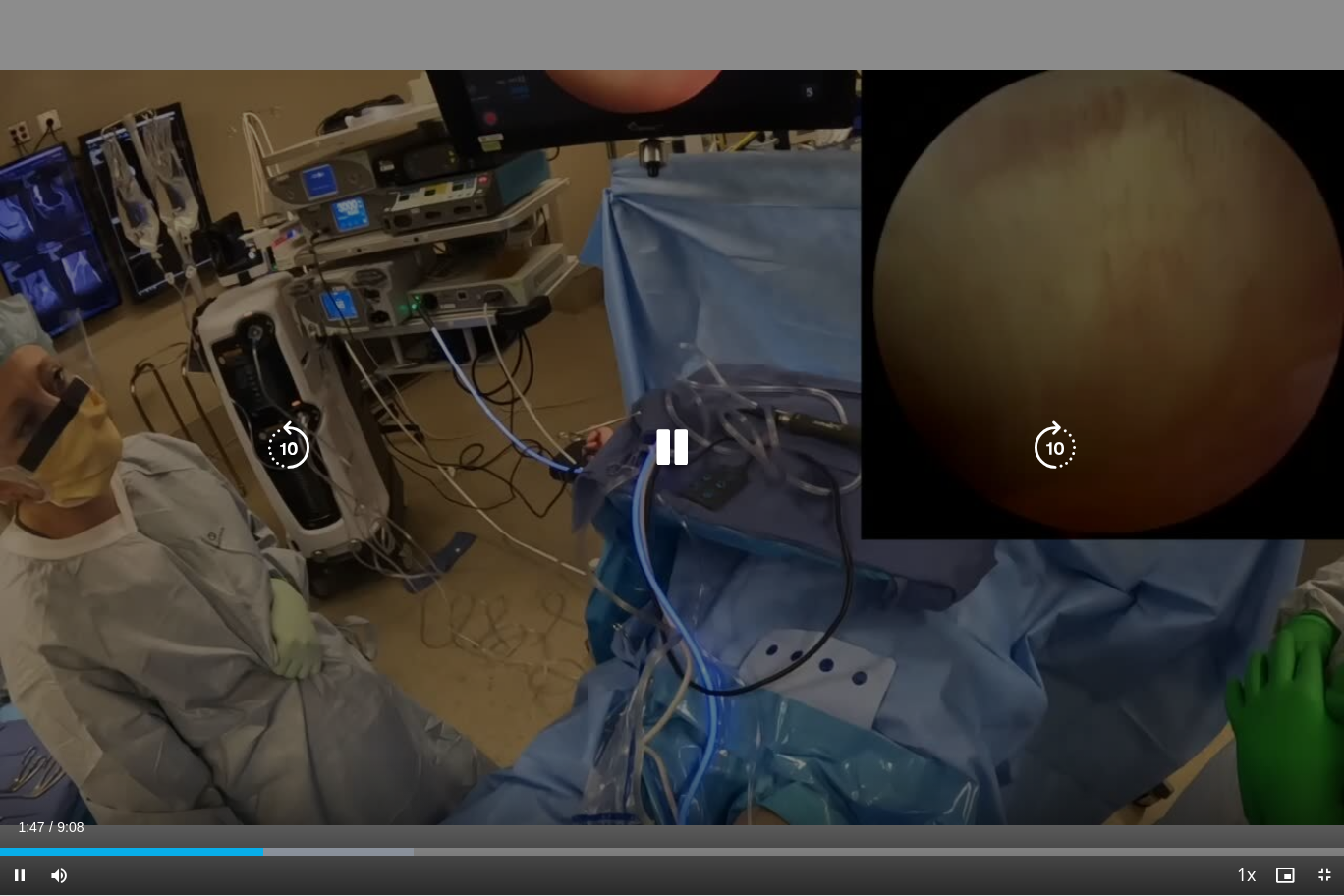 click on "10 seconds
Tap to unmute" at bounding box center [672, 447] 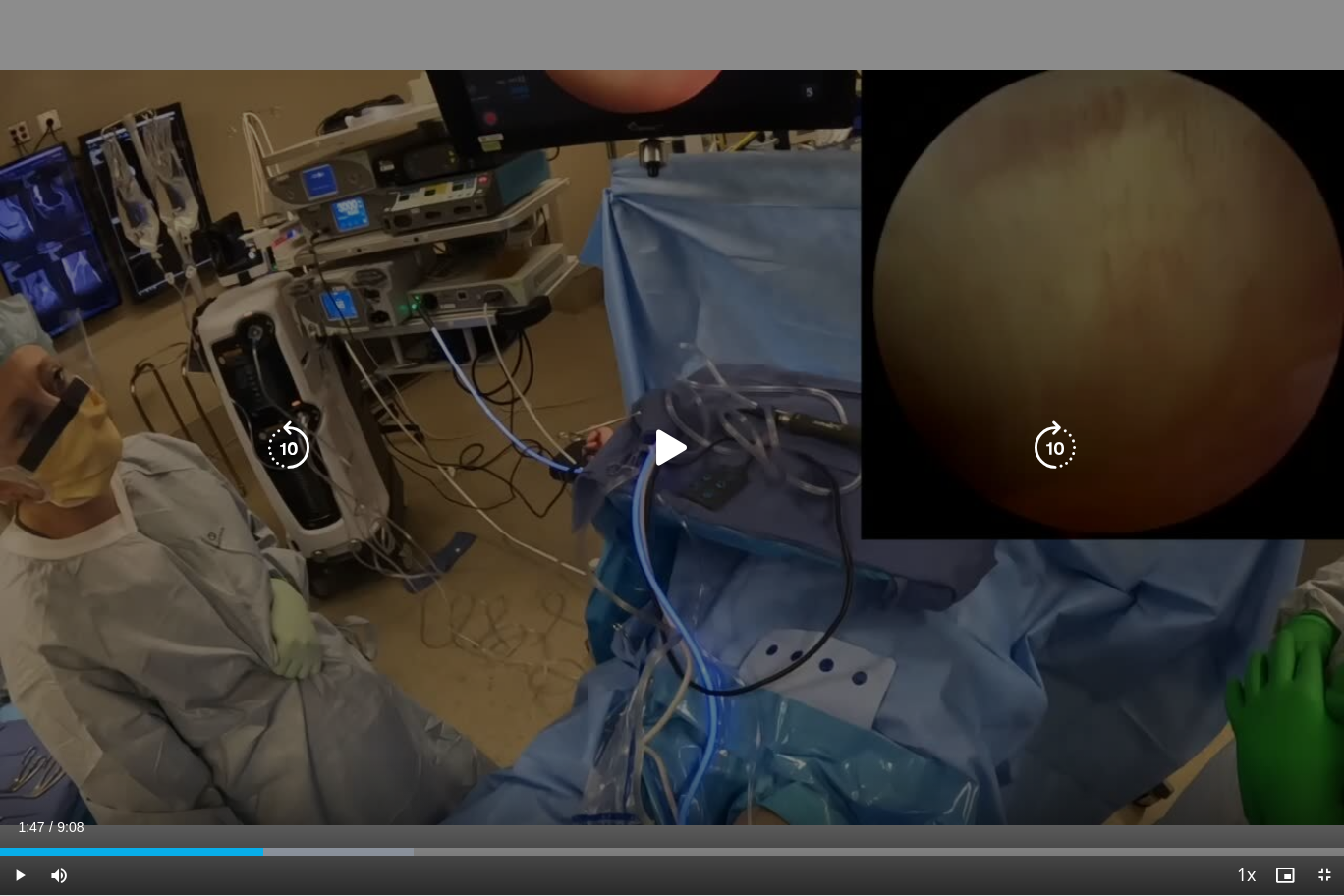 click at bounding box center (672, 448) 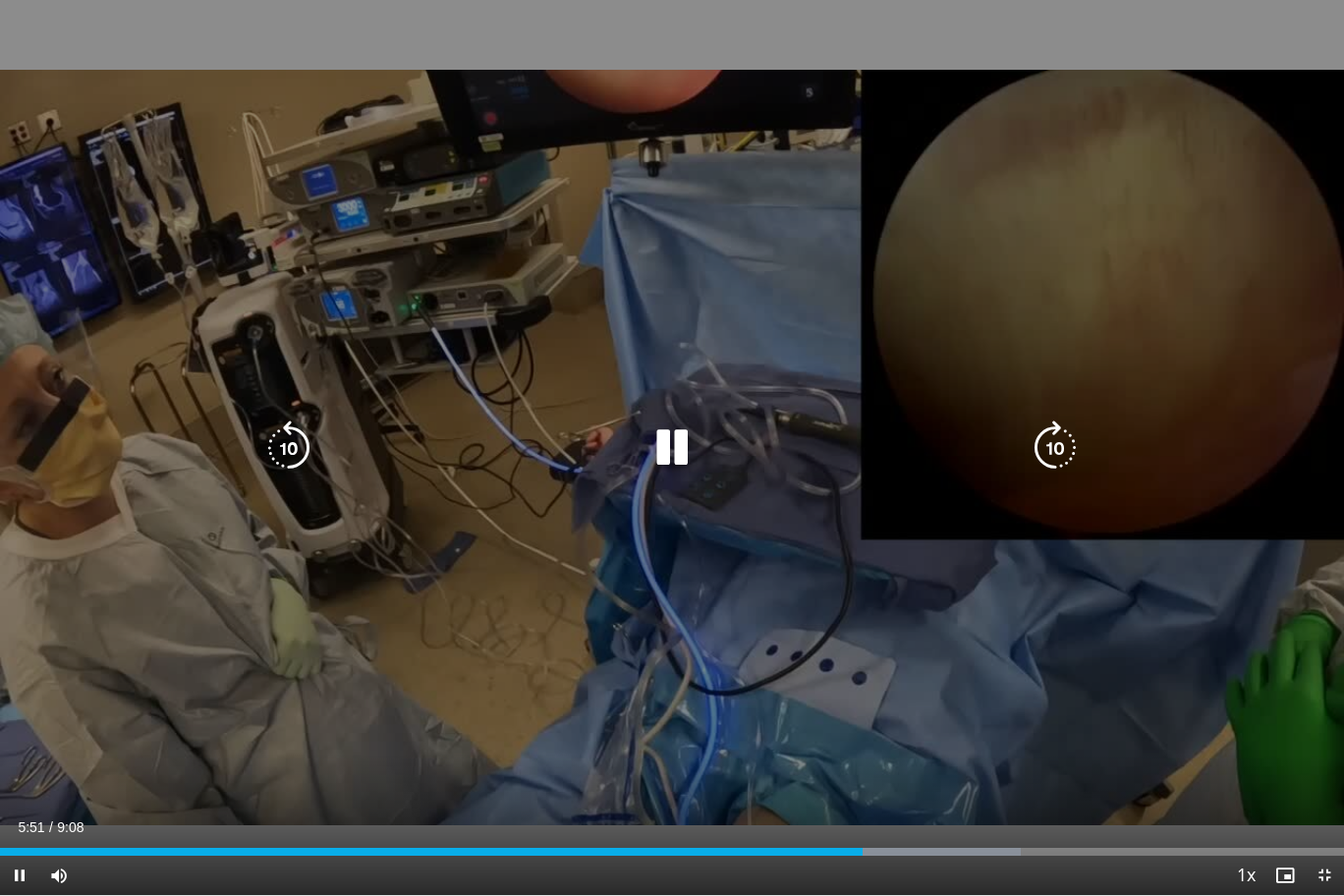 click at bounding box center [672, 448] 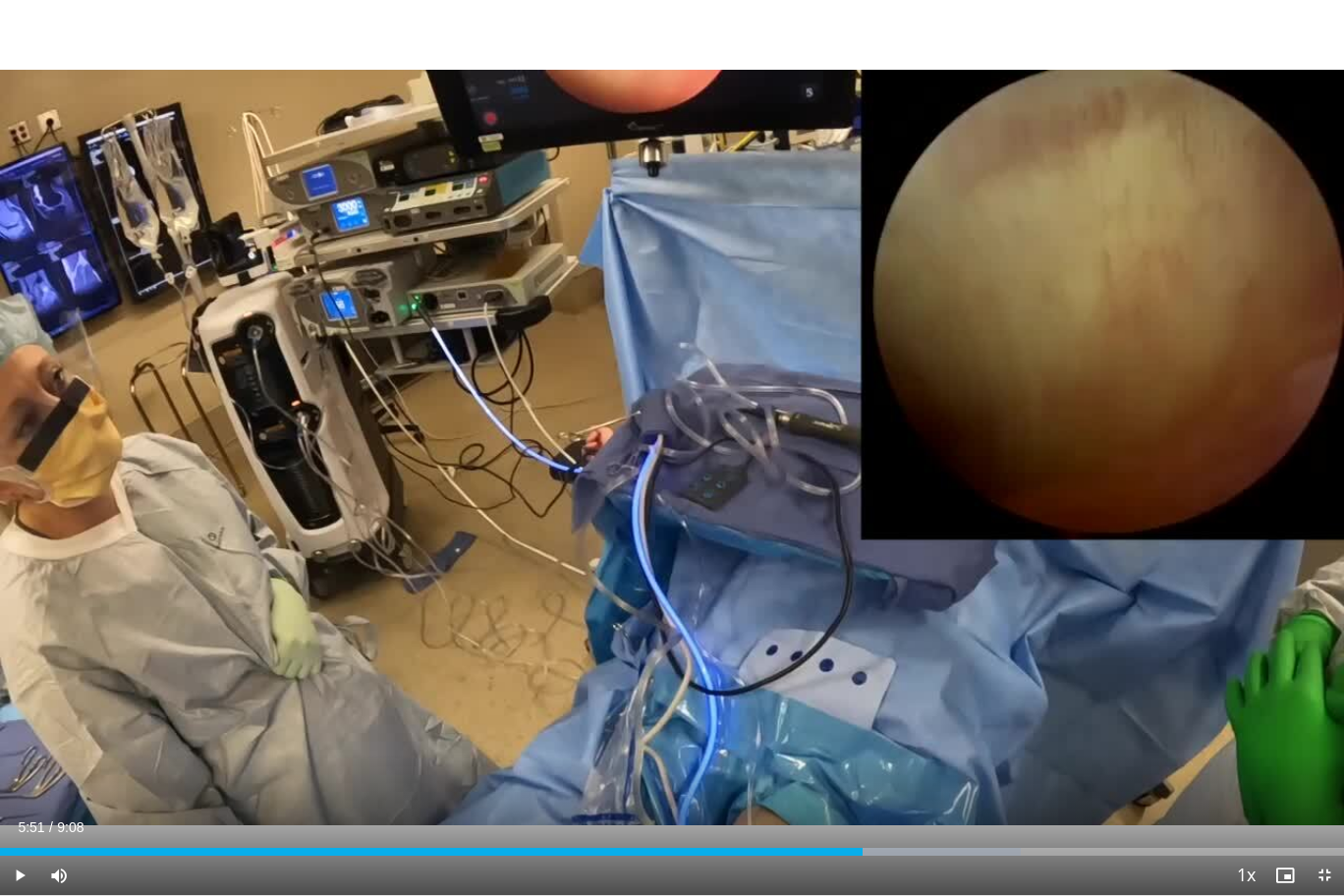 click on "10 seconds
Tap to unmute" at bounding box center (672, 447) 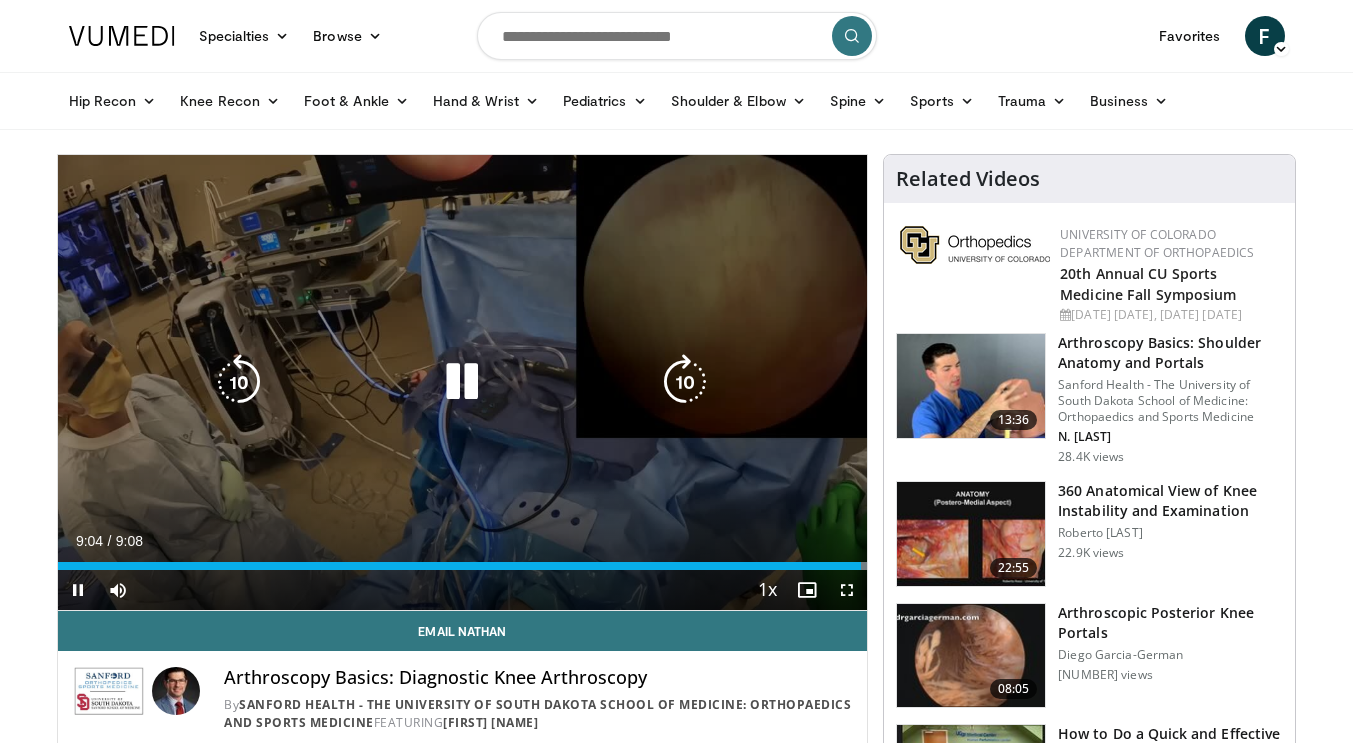 click at bounding box center (462, 382) 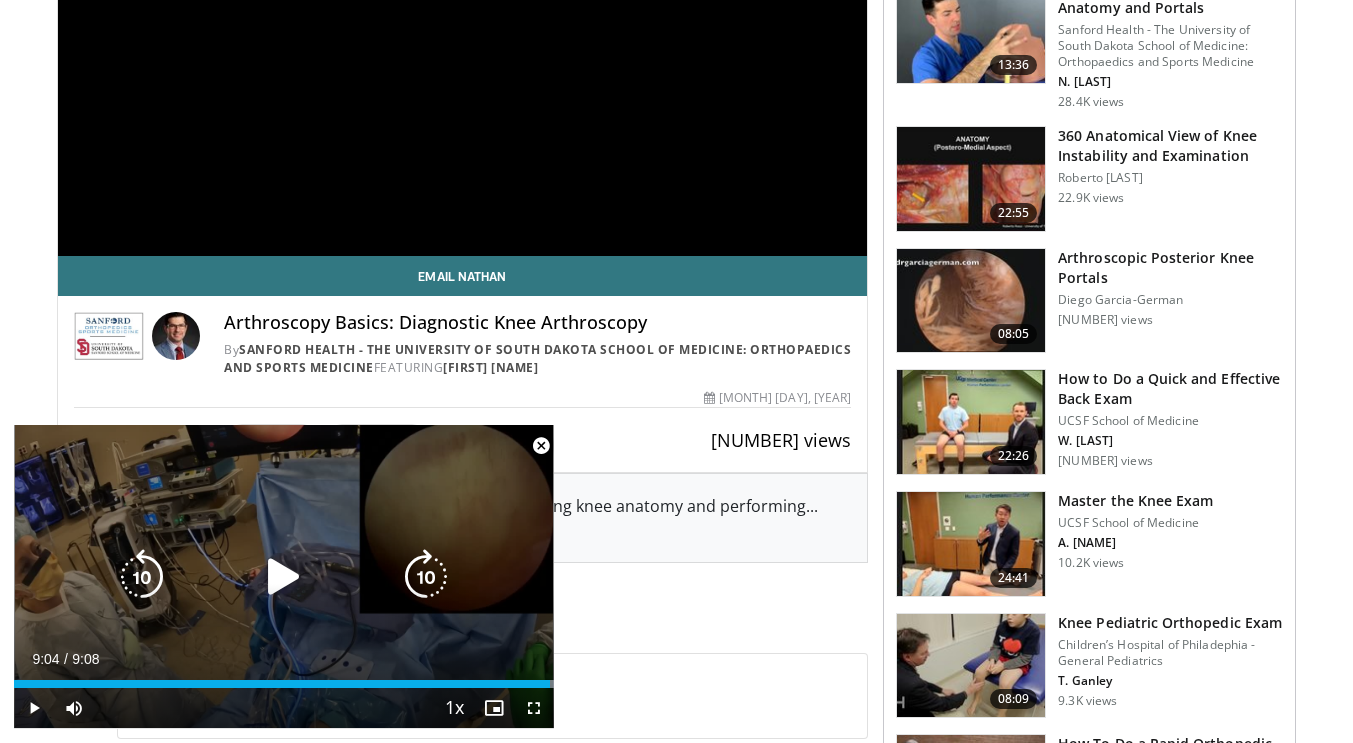 scroll, scrollTop: 363, scrollLeft: 0, axis: vertical 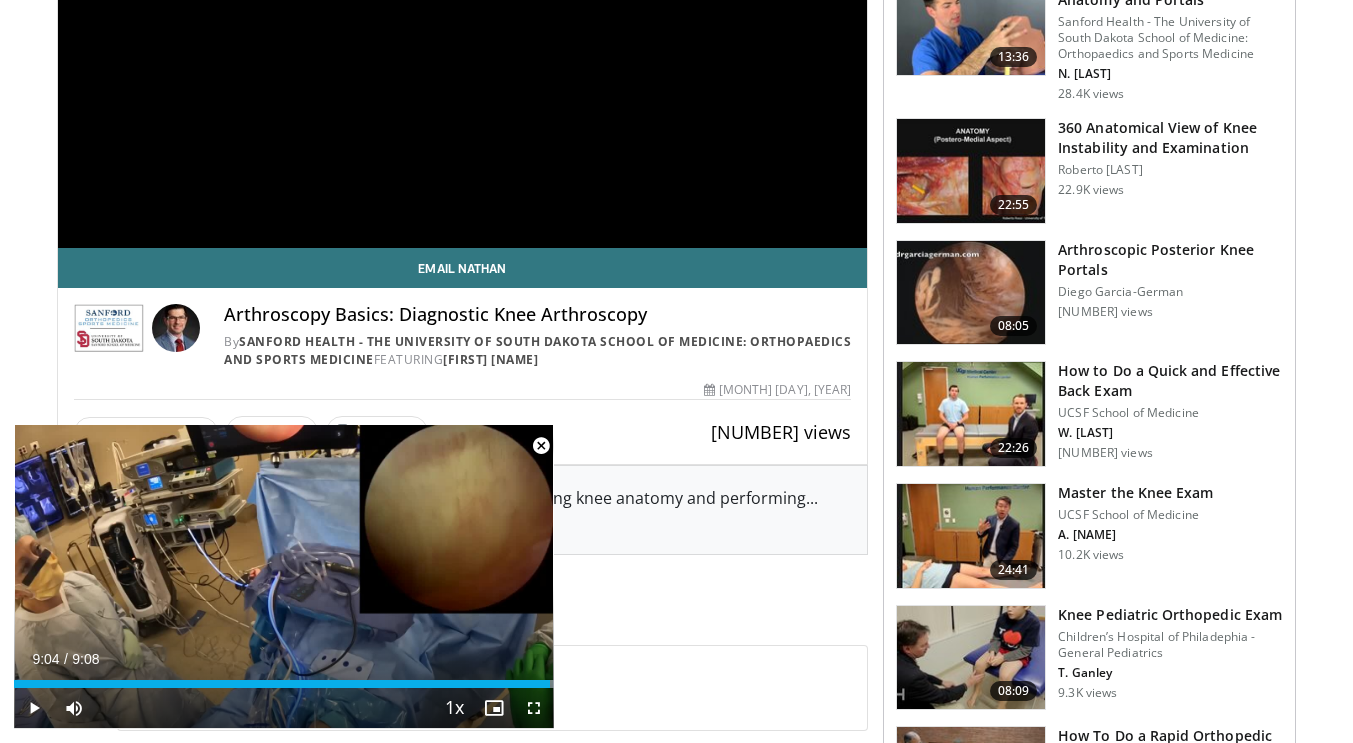 click at bounding box center [541, 446] 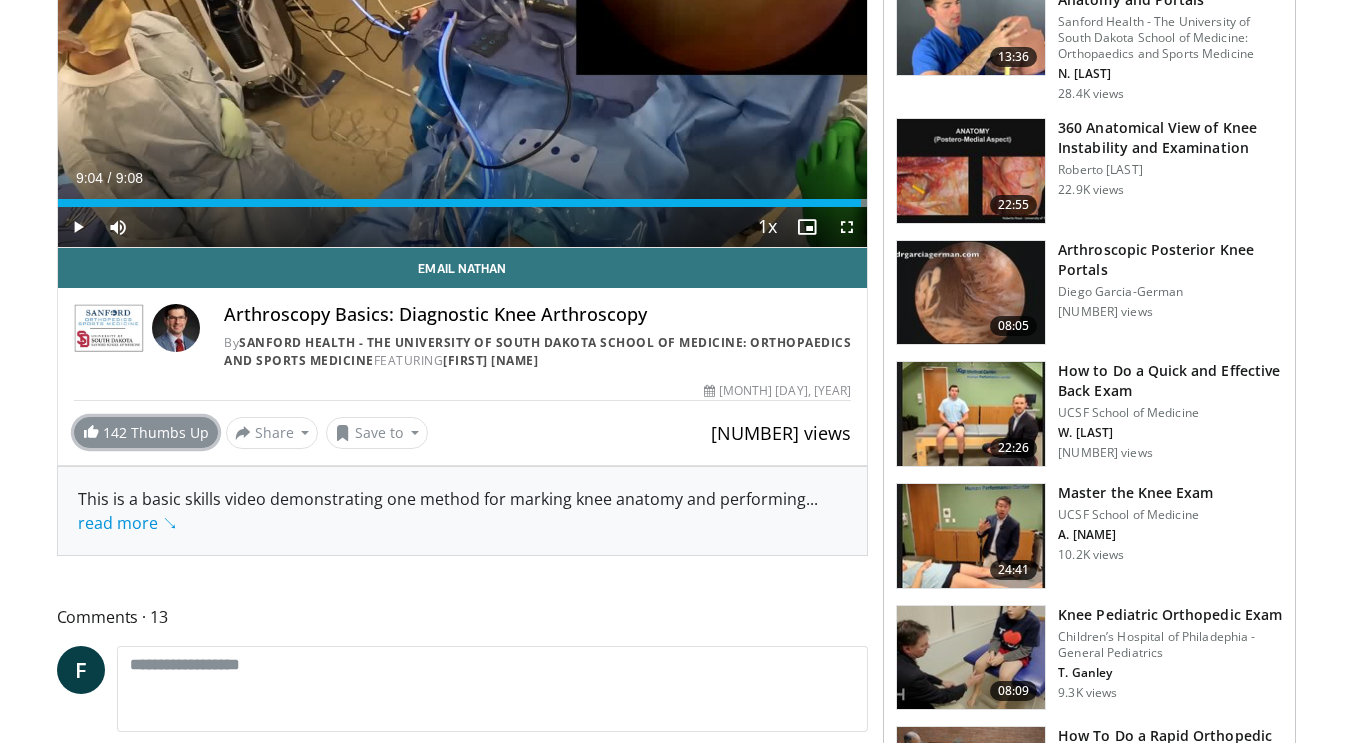 click on "142
Thumbs Up" at bounding box center (146, 432) 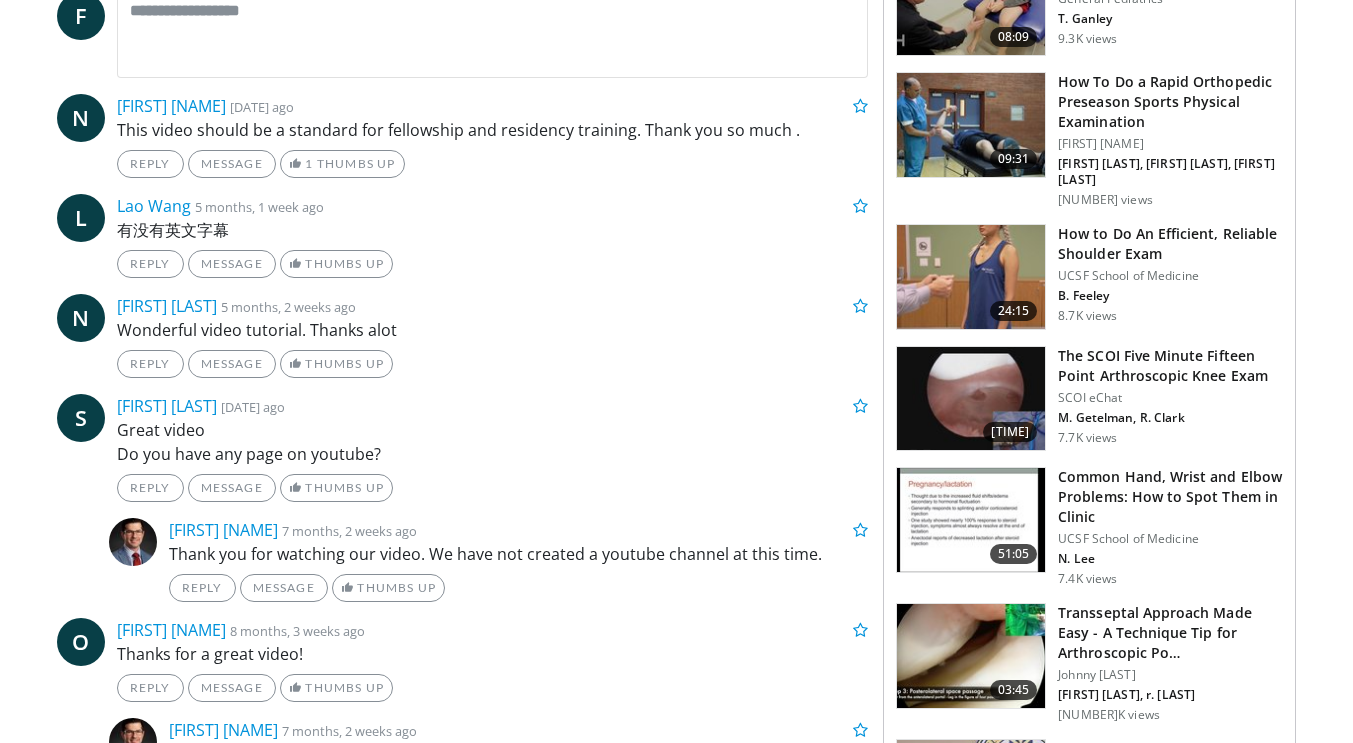 scroll, scrollTop: 1025, scrollLeft: 0, axis: vertical 